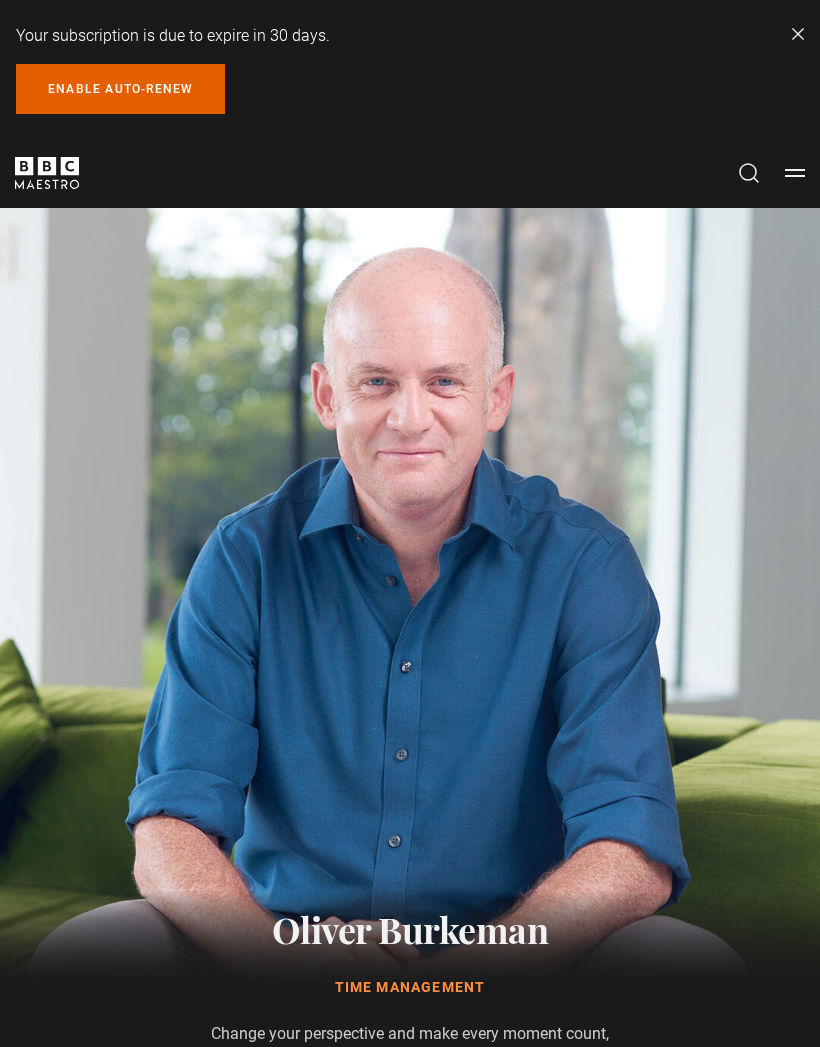 scroll, scrollTop: 0, scrollLeft: 0, axis: both 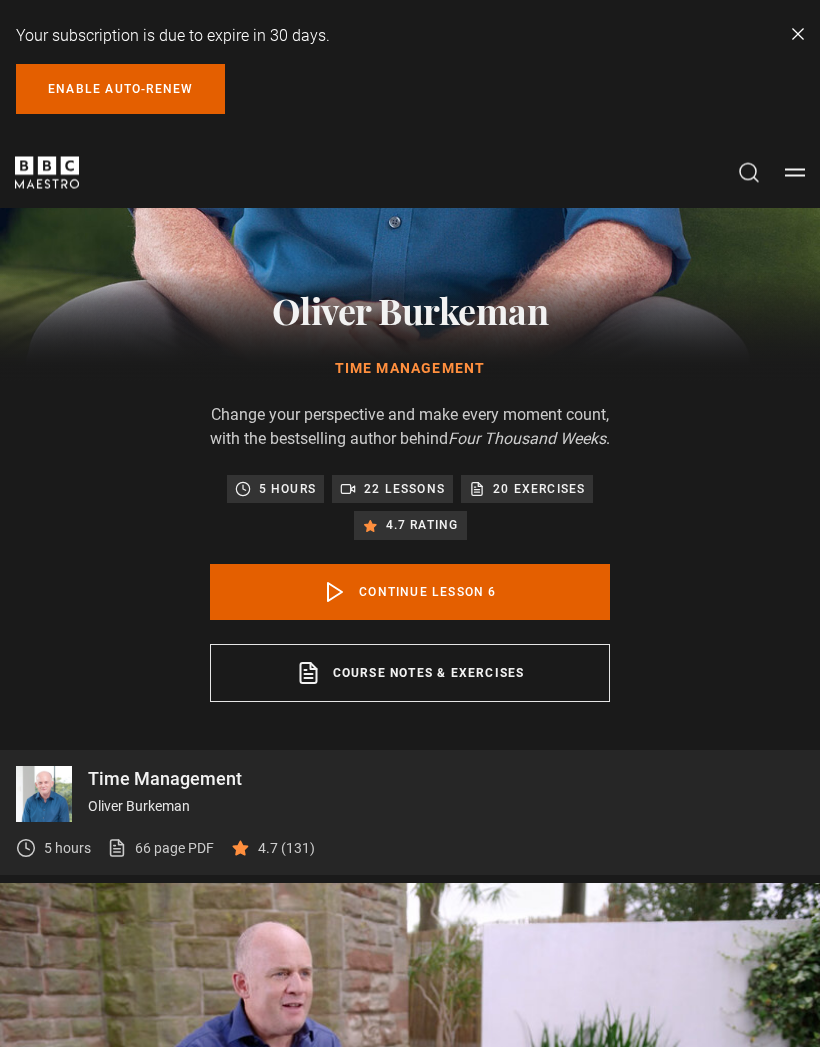 click on "22 lessons" at bounding box center (404, 490) 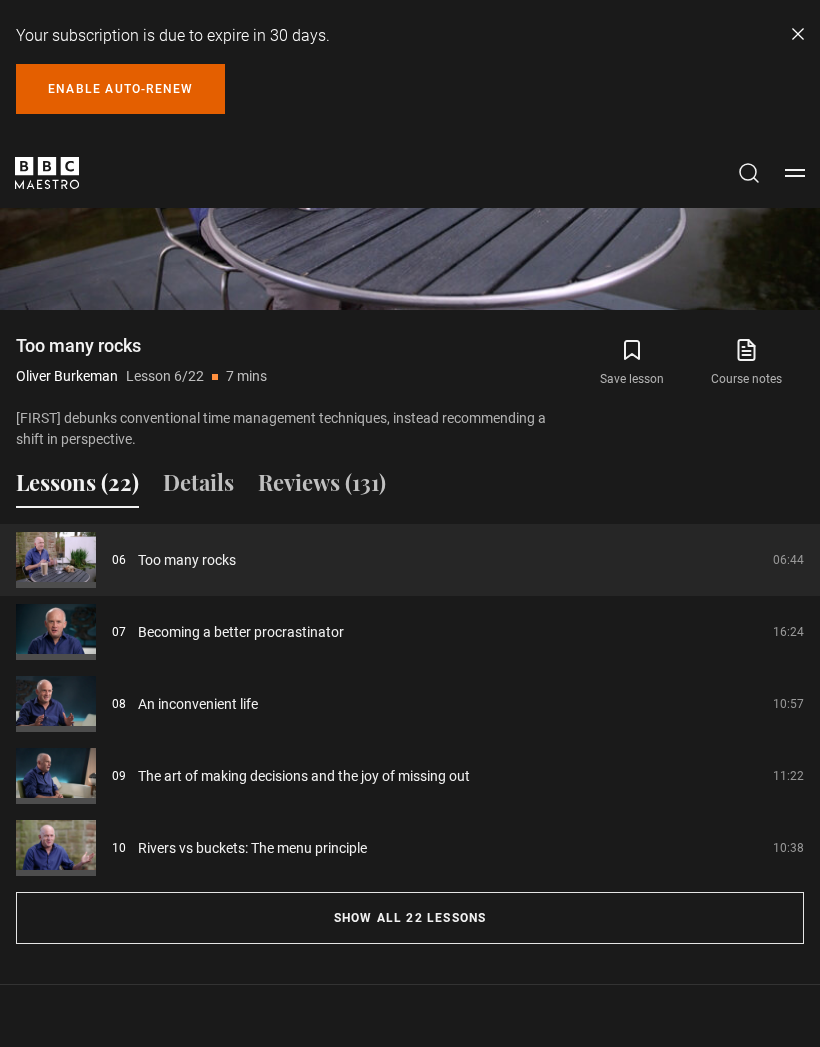 scroll, scrollTop: 1661, scrollLeft: 0, axis: vertical 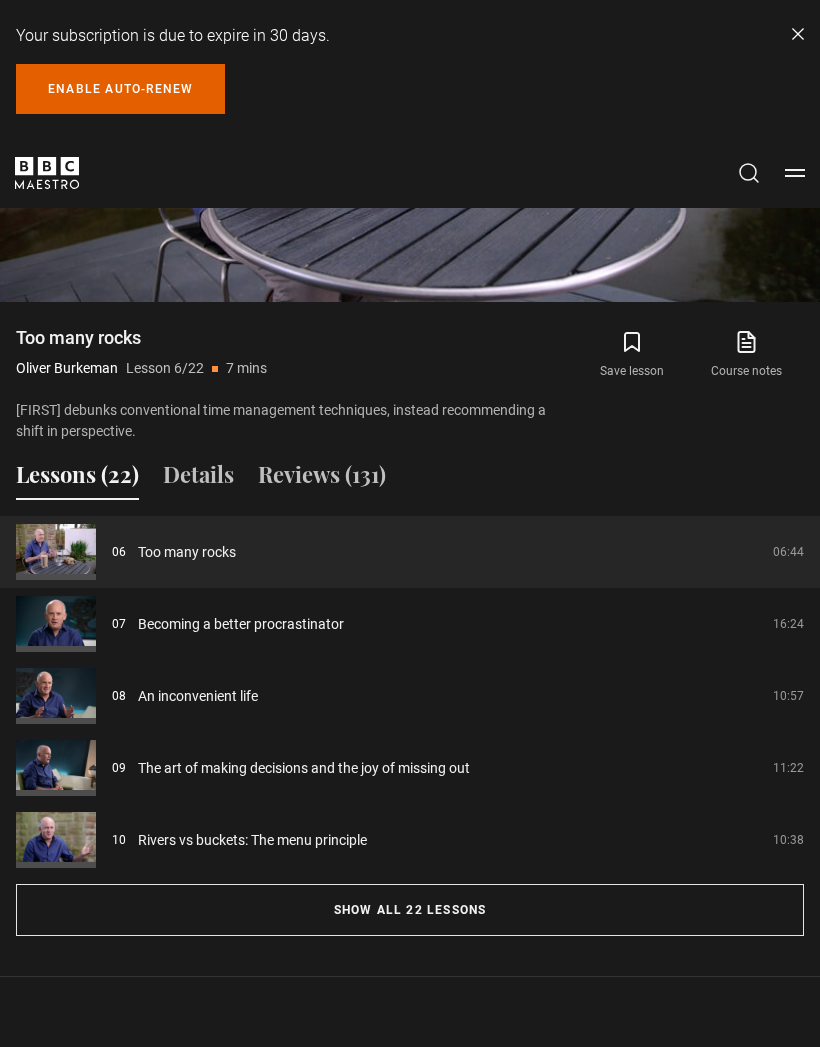 click on "Show all 22 lessons" at bounding box center (410, 910) 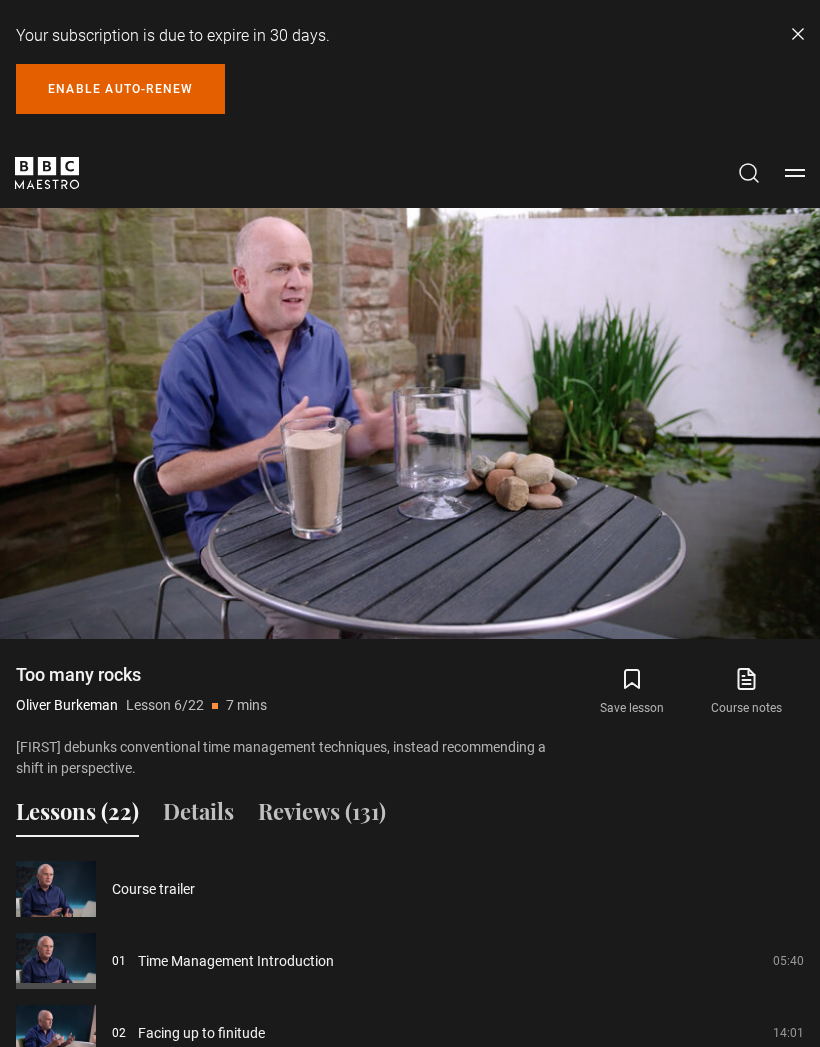 scroll, scrollTop: 1325, scrollLeft: 0, axis: vertical 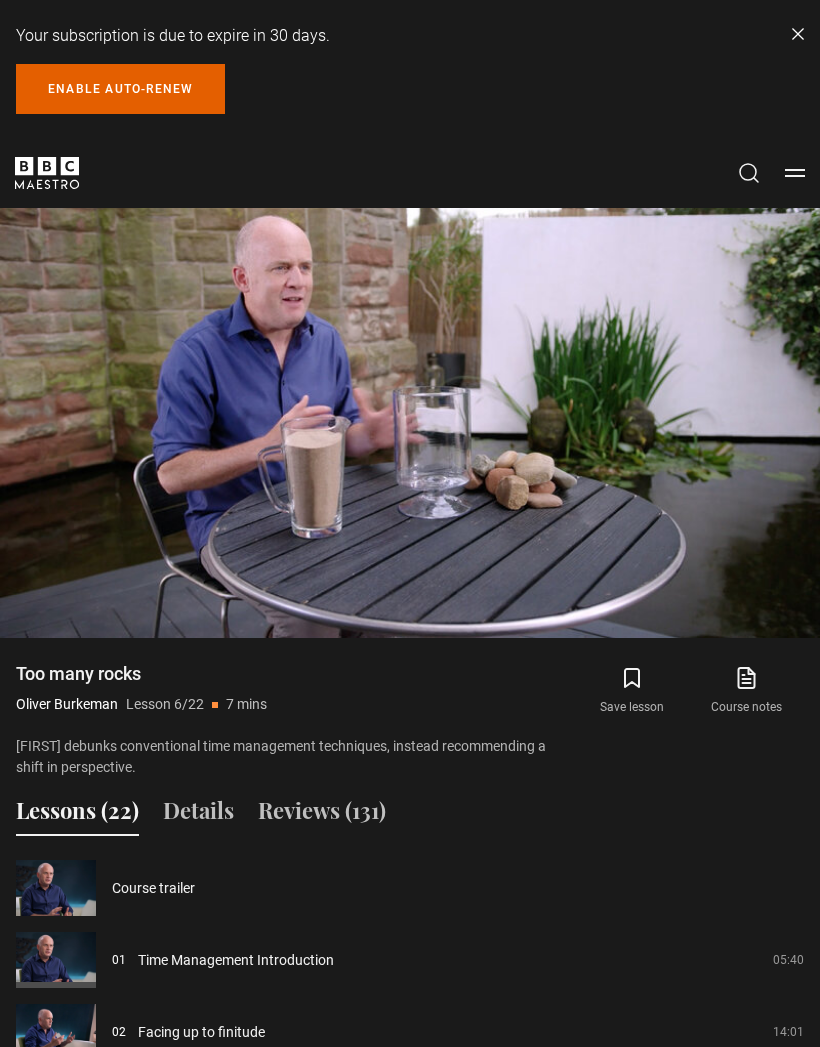 click on "The limit-embracing life and the historical perspective" at bounding box center (301, 1104) 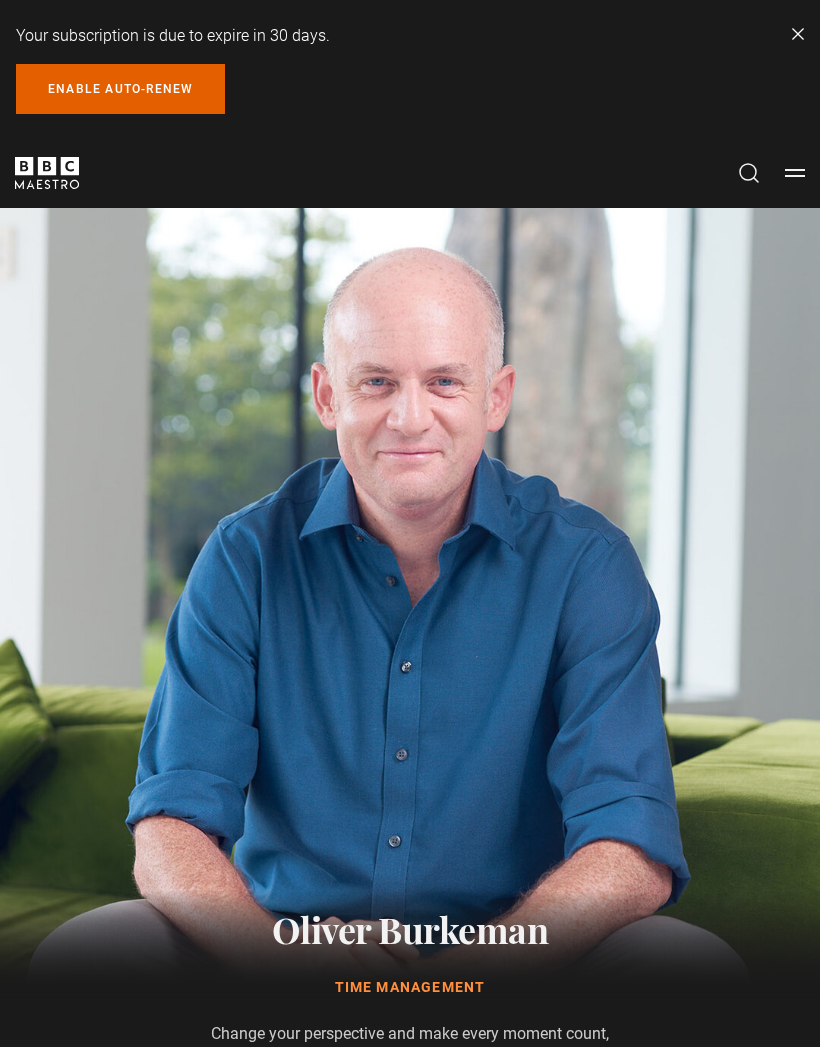 scroll, scrollTop: 1359, scrollLeft: 0, axis: vertical 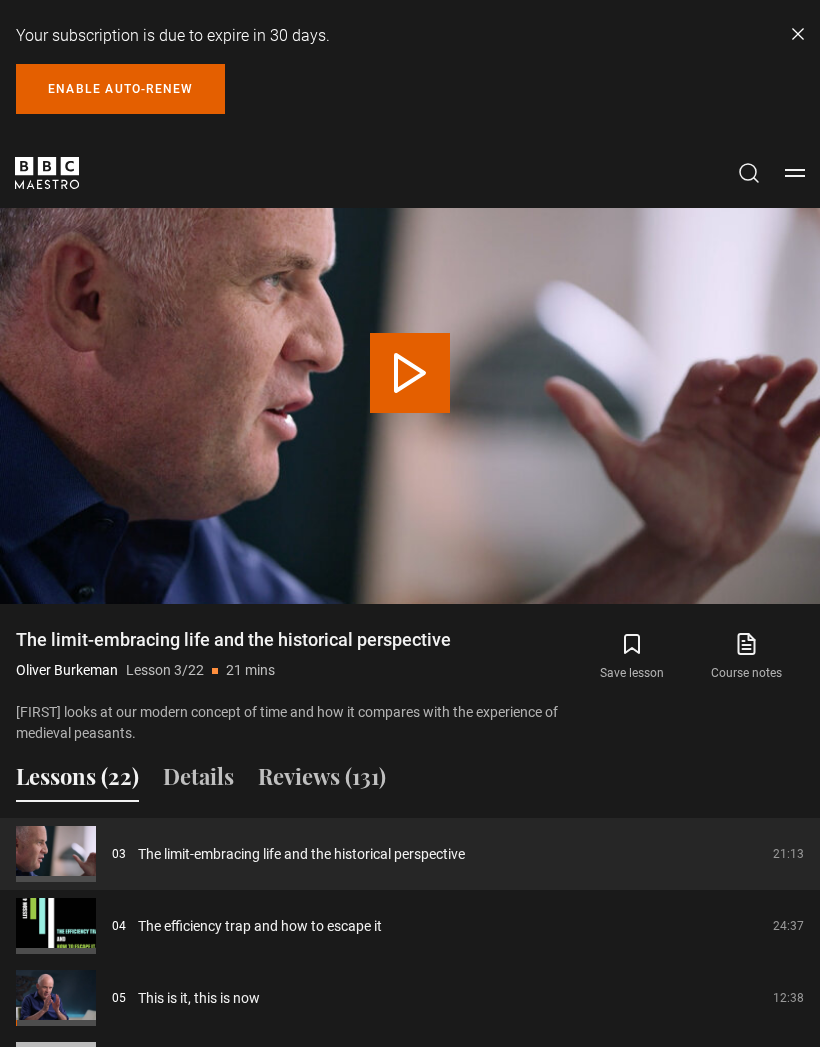 click on "Your subscription is due to expire in 30 days.
Enable auto-renew
Dismiss" at bounding box center [410, 69] 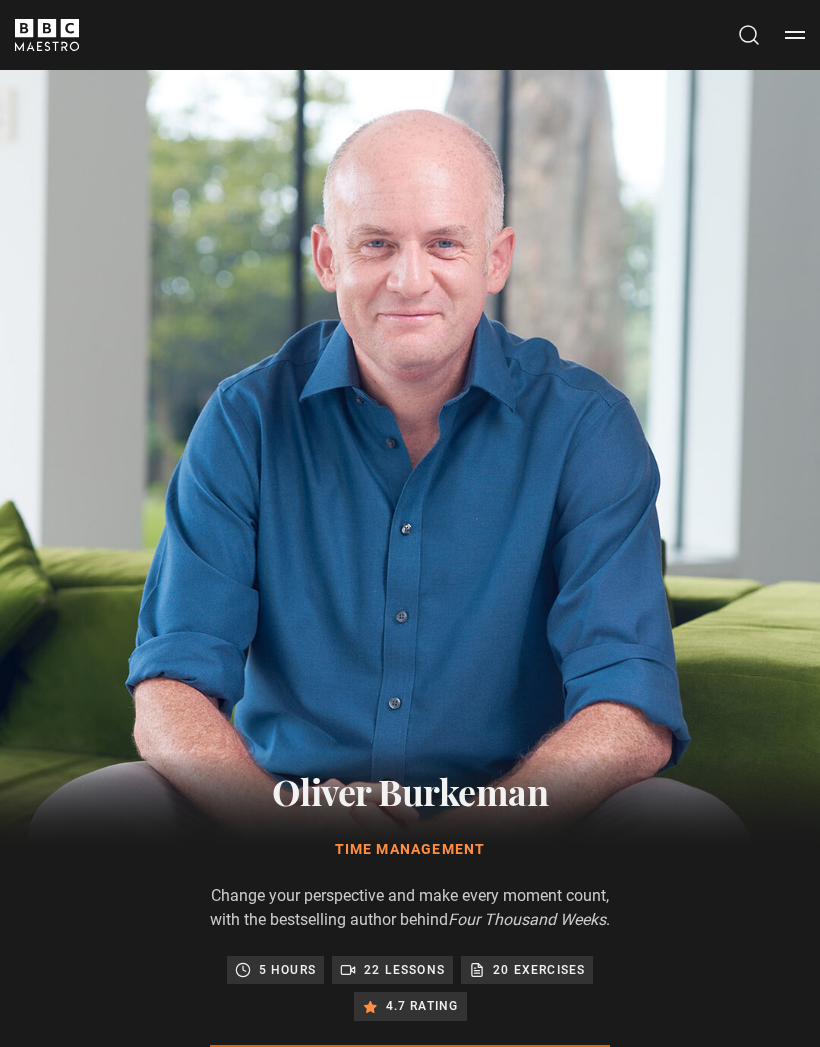 scroll, scrollTop: 0, scrollLeft: 0, axis: both 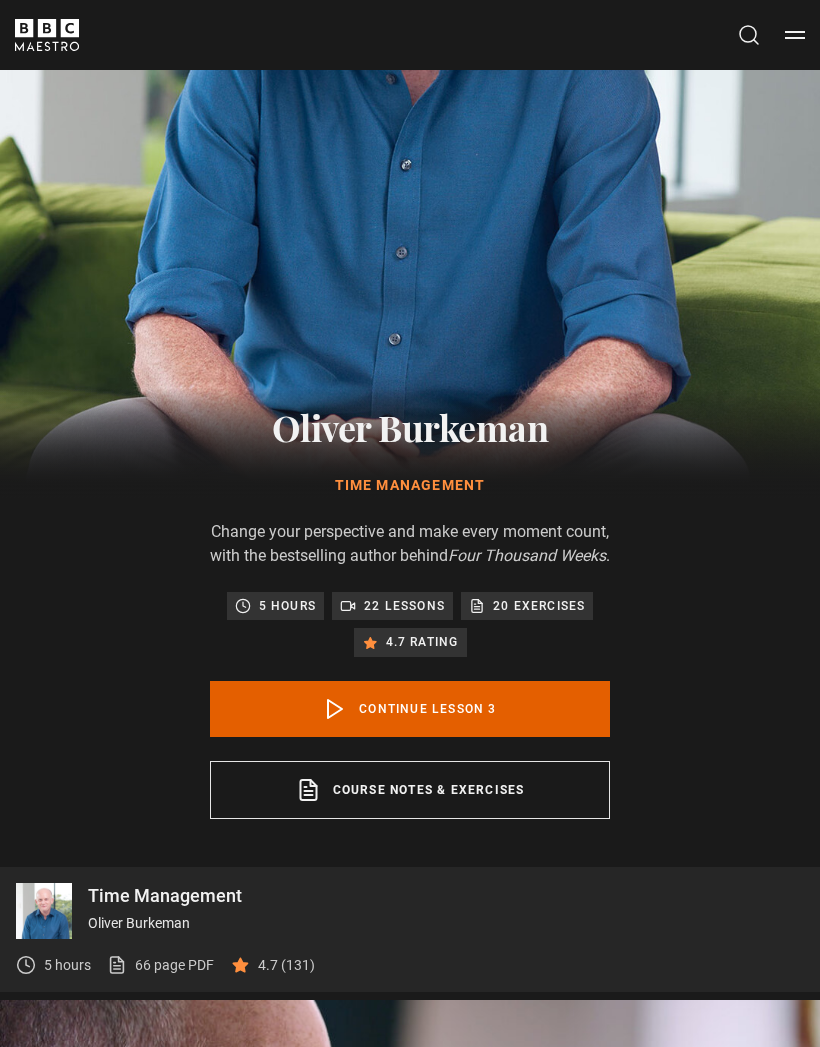 click on "Continue lesson 3" at bounding box center [410, 709] 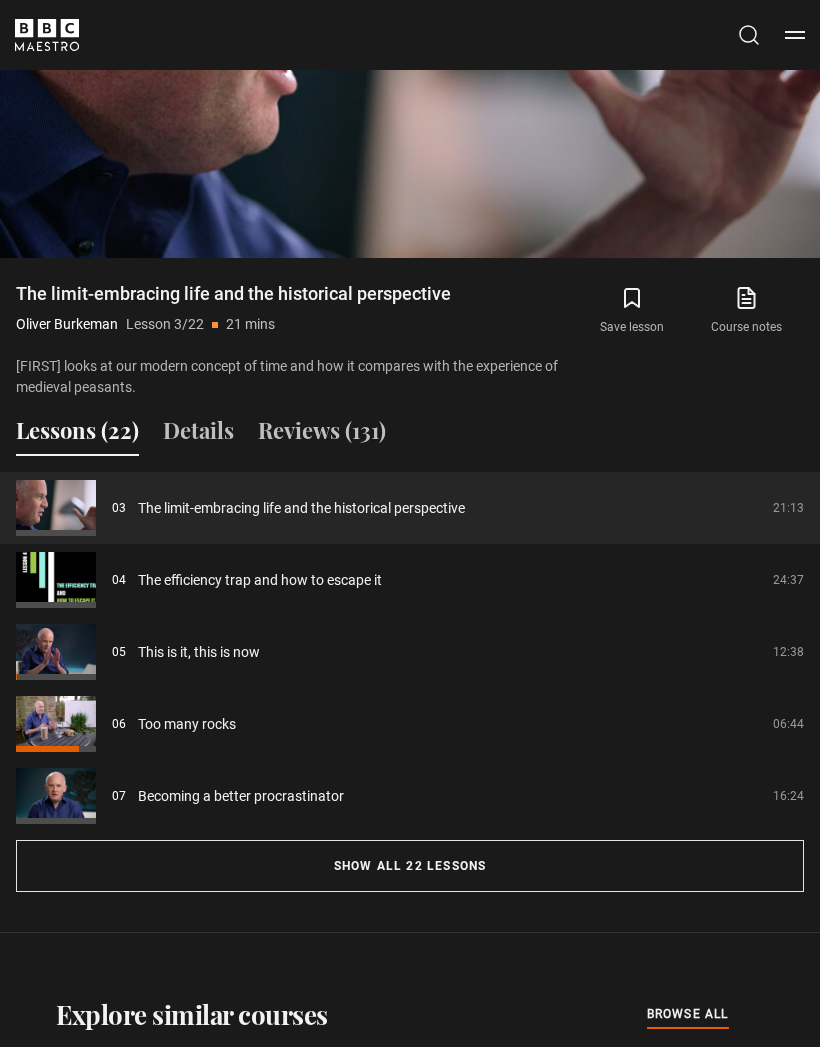 click on "Too many rocks" at bounding box center (187, 724) 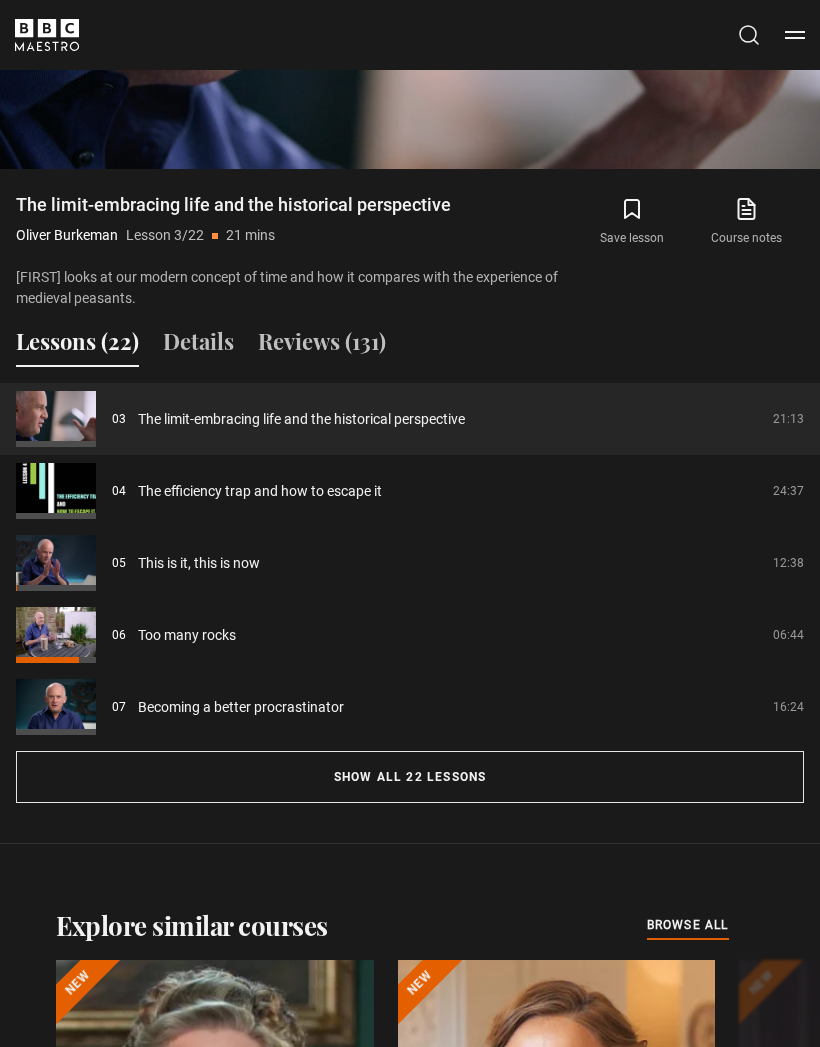 click on "Too many rocks" at bounding box center (187, 635) 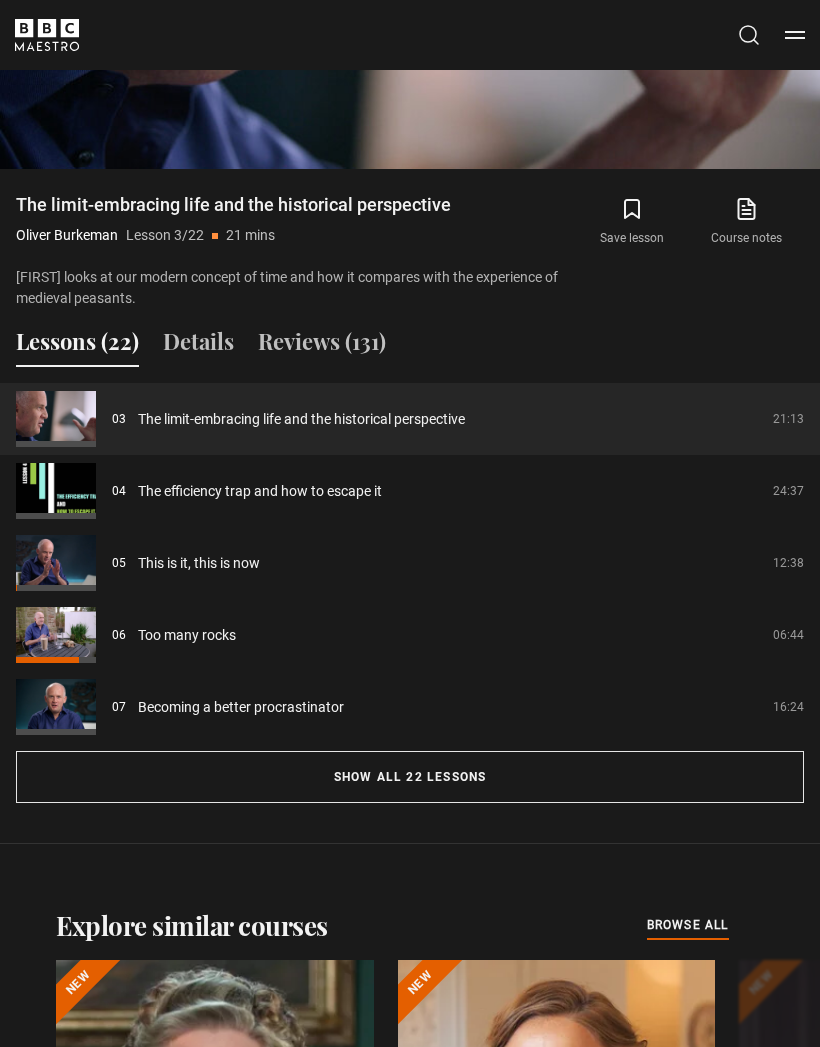 click on "Too many rocks" at bounding box center (187, 635) 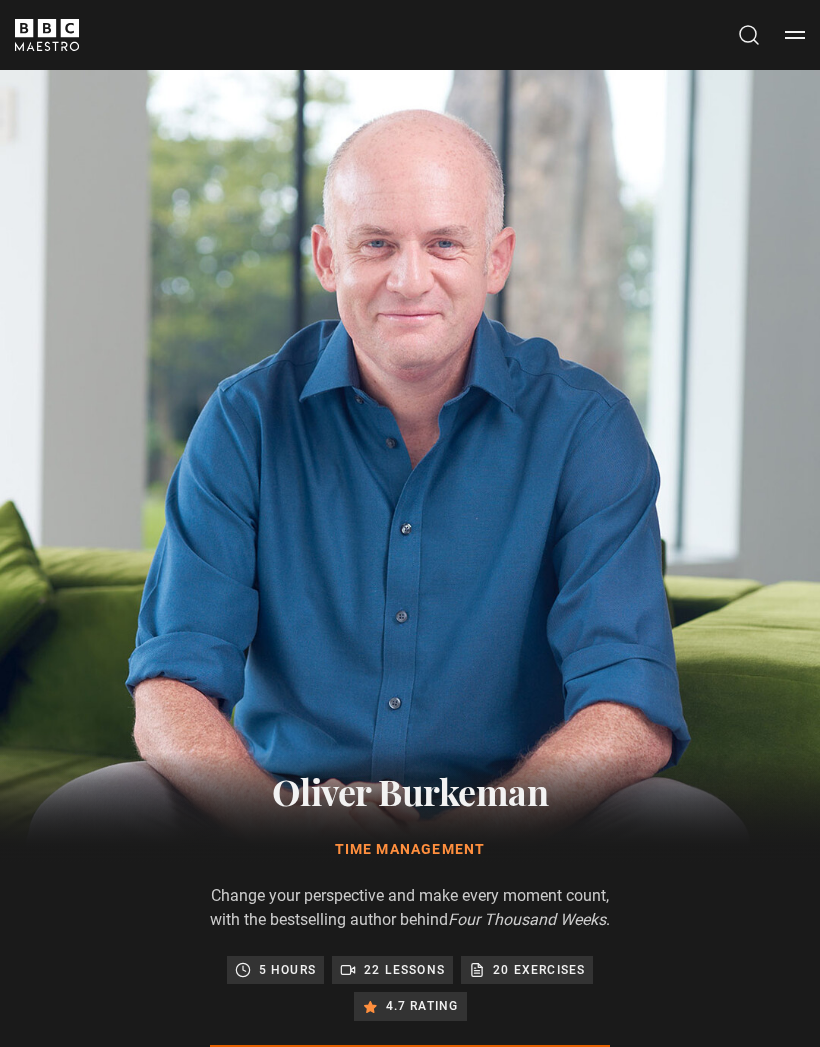 scroll, scrollTop: 1221, scrollLeft: 0, axis: vertical 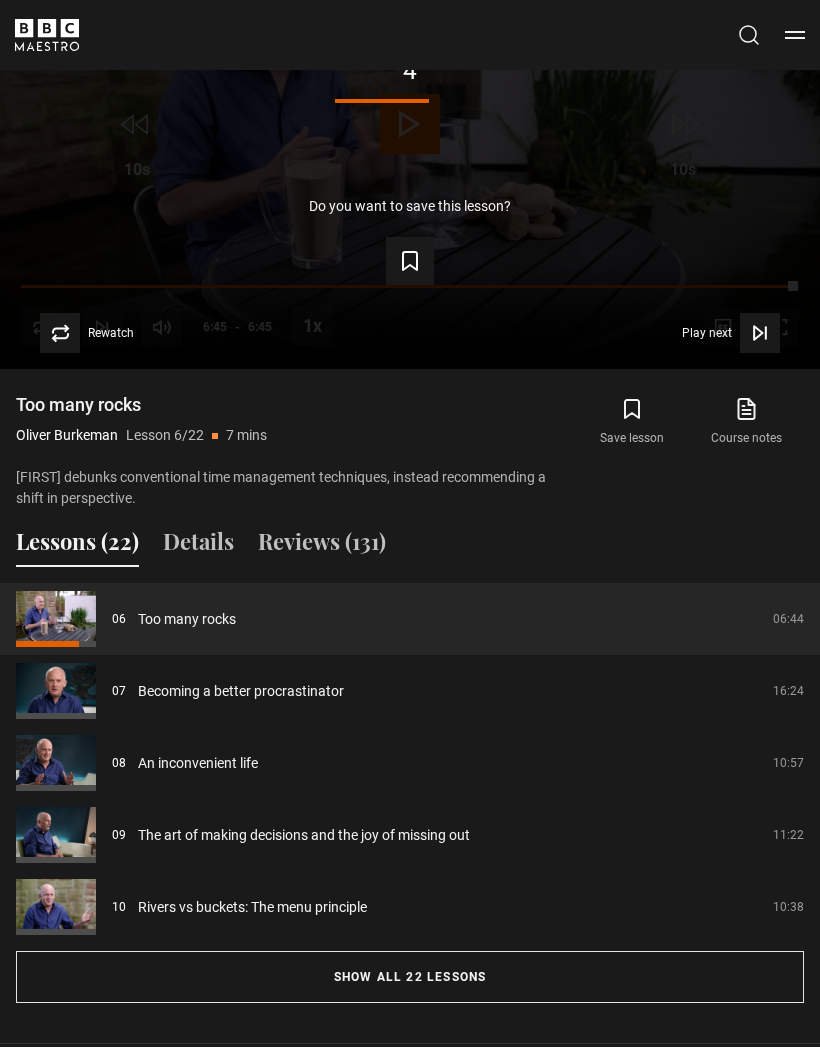 click on "An inconvenient life" at bounding box center (198, 763) 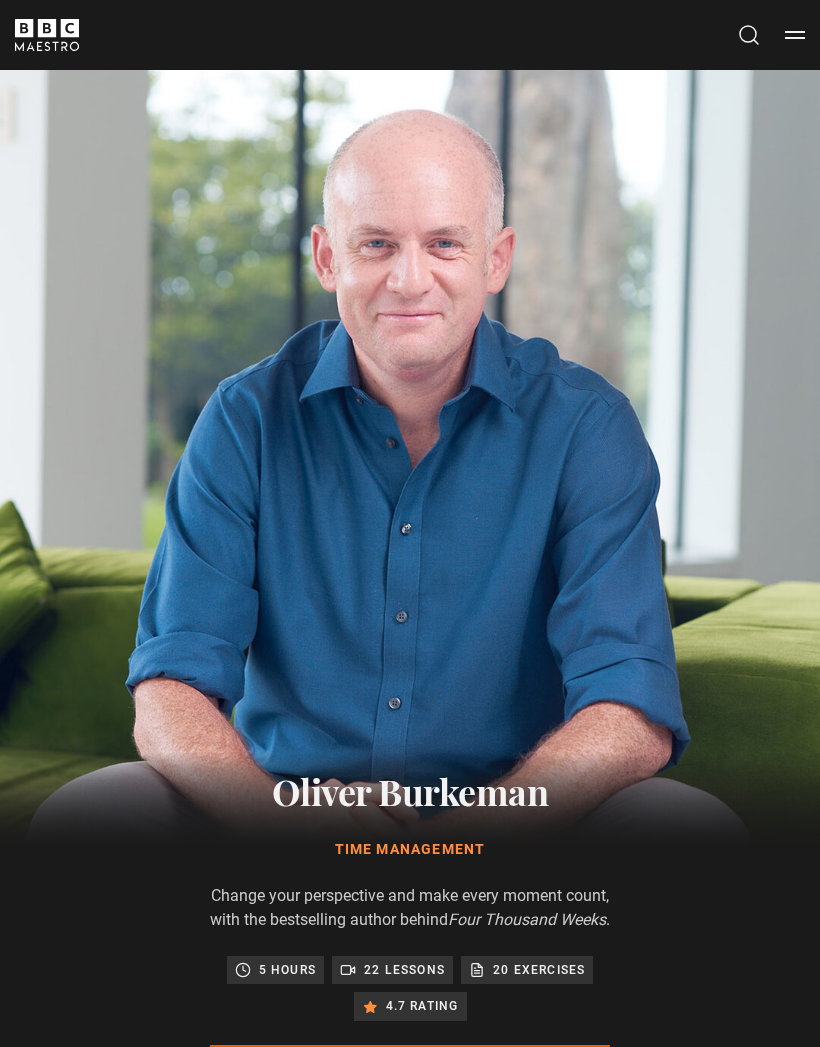 scroll, scrollTop: 1221, scrollLeft: 0, axis: vertical 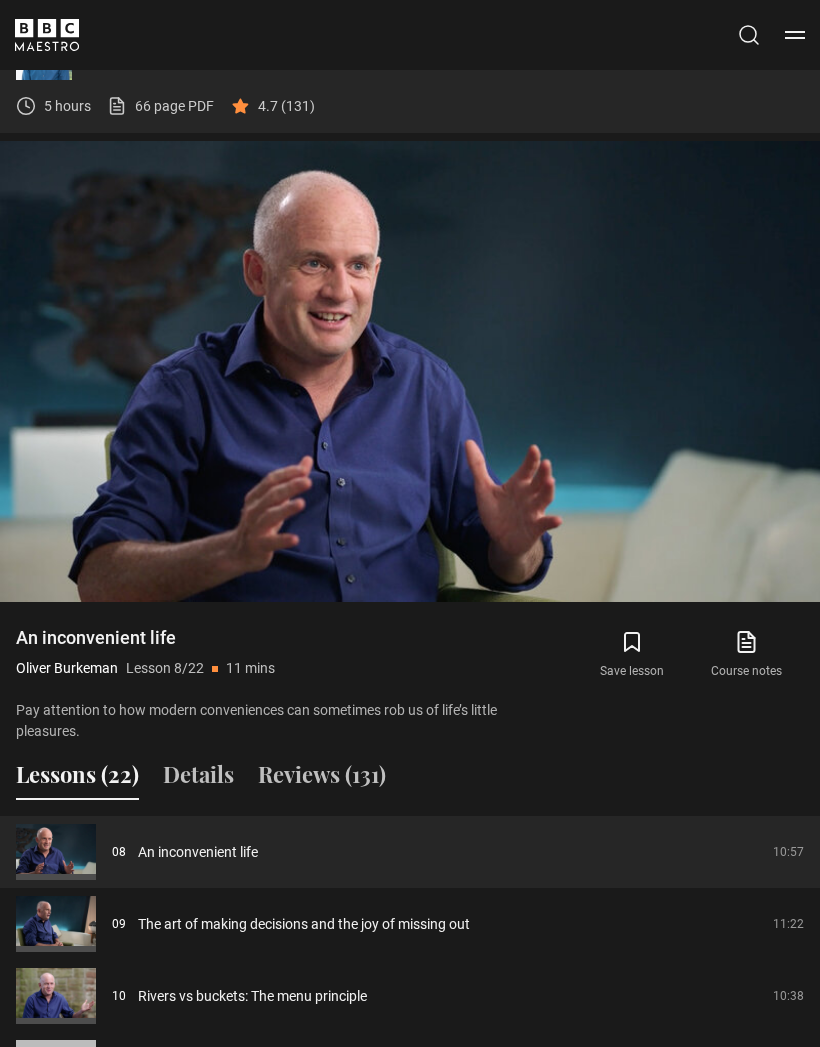 click on "Video Player is loading. Play Lesson An inconvenient life 10s Skip Back 10 seconds Pause 10s Skip Forward 10 seconds Loaded :  19.74% Pause Mute Current Time  1:20 - Duration  10:58
Oliver Burkeman
Lesson 8
An inconvenient life
1x Playback Rate 2x 1.5x 1x , selected 0.5x Captions captions off , selected English  Captions This is a modal window.
Lesson Completed
Up next
The art of making decisions and the joy of missing out
Cancel
Do you want to save this lesson?
Save lesson" at bounding box center [410, 441] 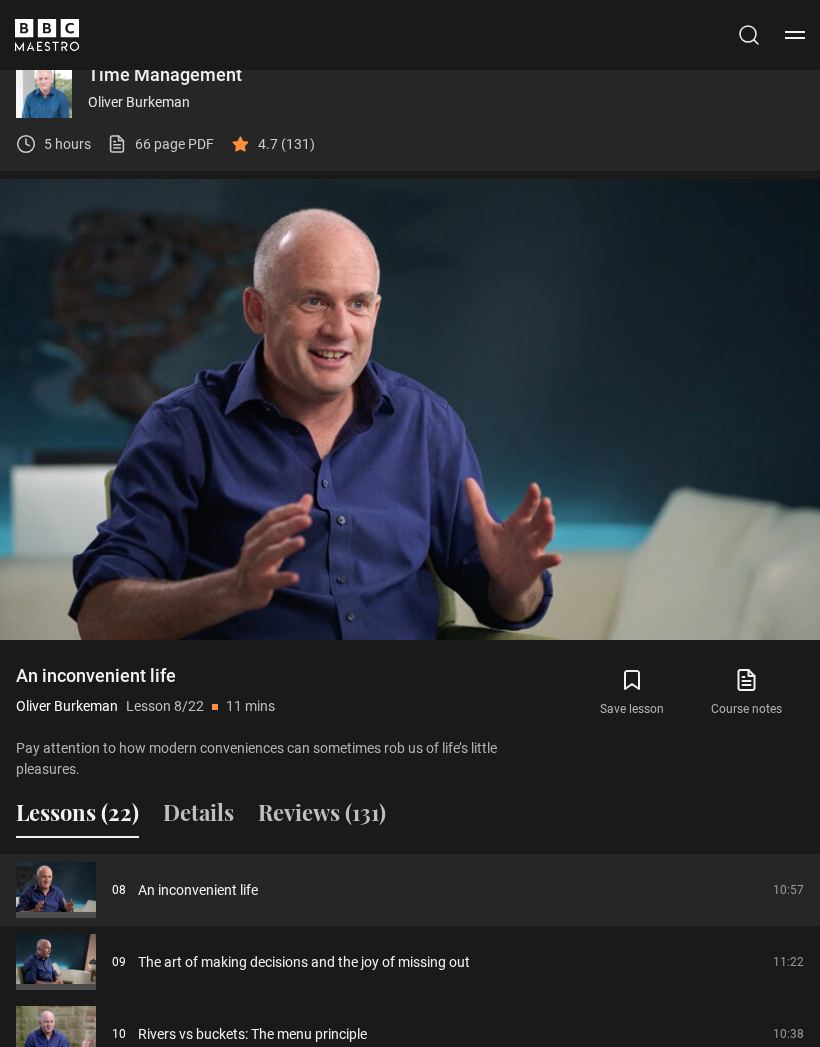 scroll, scrollTop: 1176, scrollLeft: 0, axis: vertical 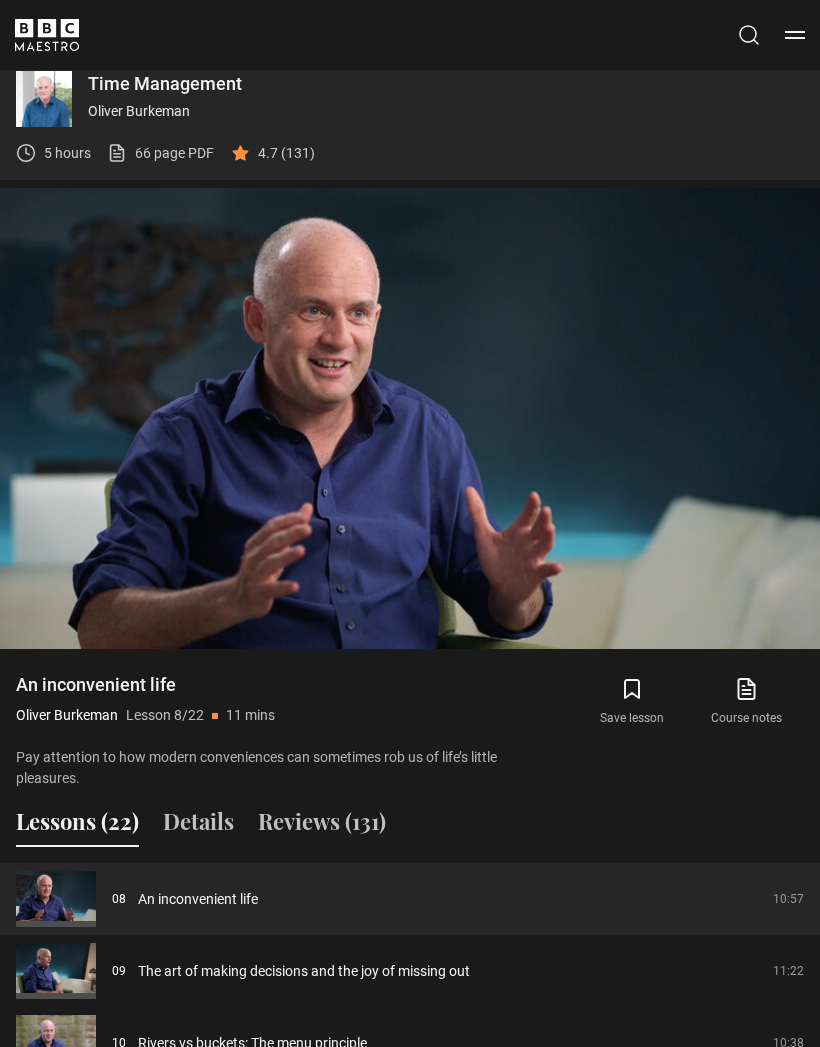 click on "An inconvenient life" at bounding box center (198, 899) 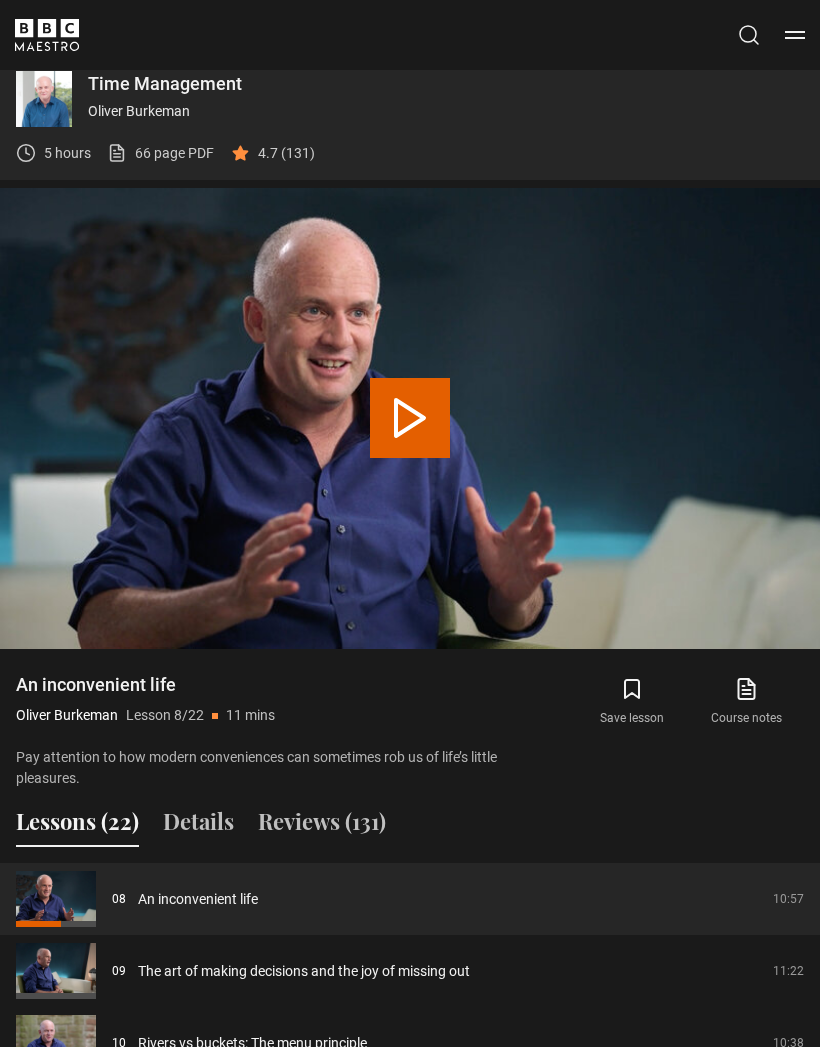 scroll, scrollTop: 1221, scrollLeft: 0, axis: vertical 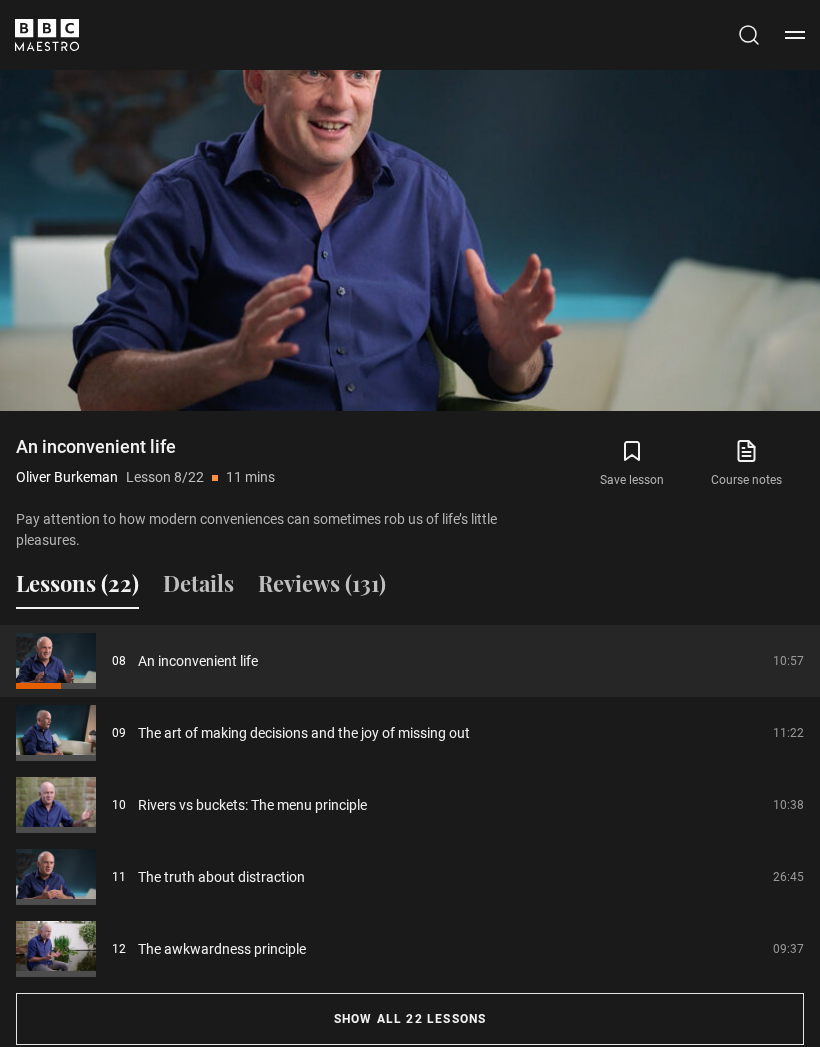 click on "10s Skip Back 10 seconds Pause 10s Skip Forward 10 seconds Loaded :  71.37% Pause Mute Current Time  7:09 - Duration  10:58
Oliver Burkeman
Lesson 8
An inconvenient life
1x Playback Rate 2x 1.5x 1x , selected 0.5x Captions captions off , selected English  Captions" at bounding box center (410, 355) 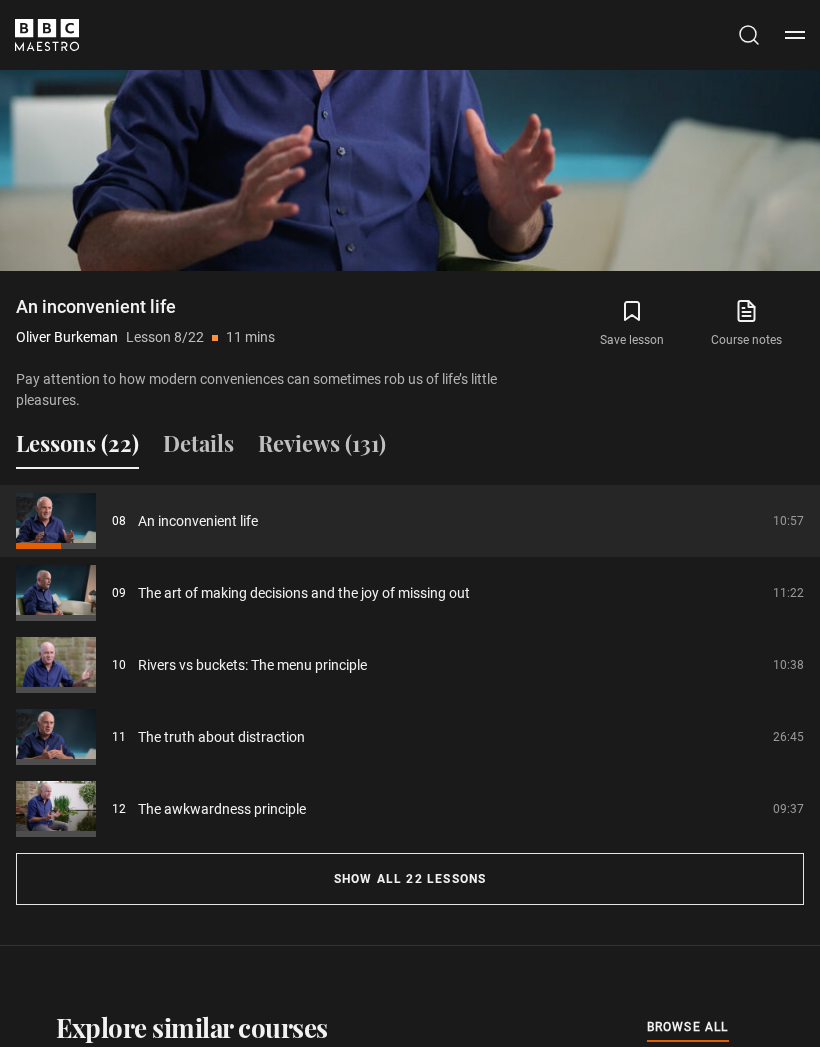 scroll, scrollTop: 1575, scrollLeft: 0, axis: vertical 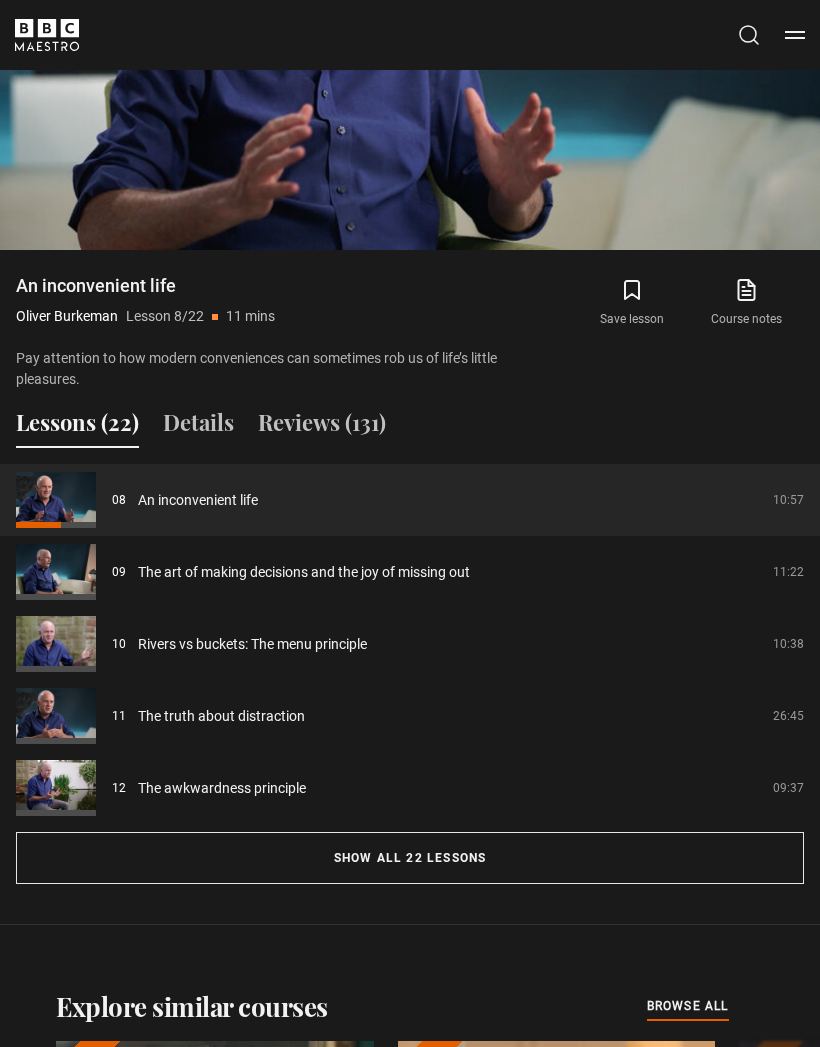 click on "Show all 22 lessons" at bounding box center [410, 858] 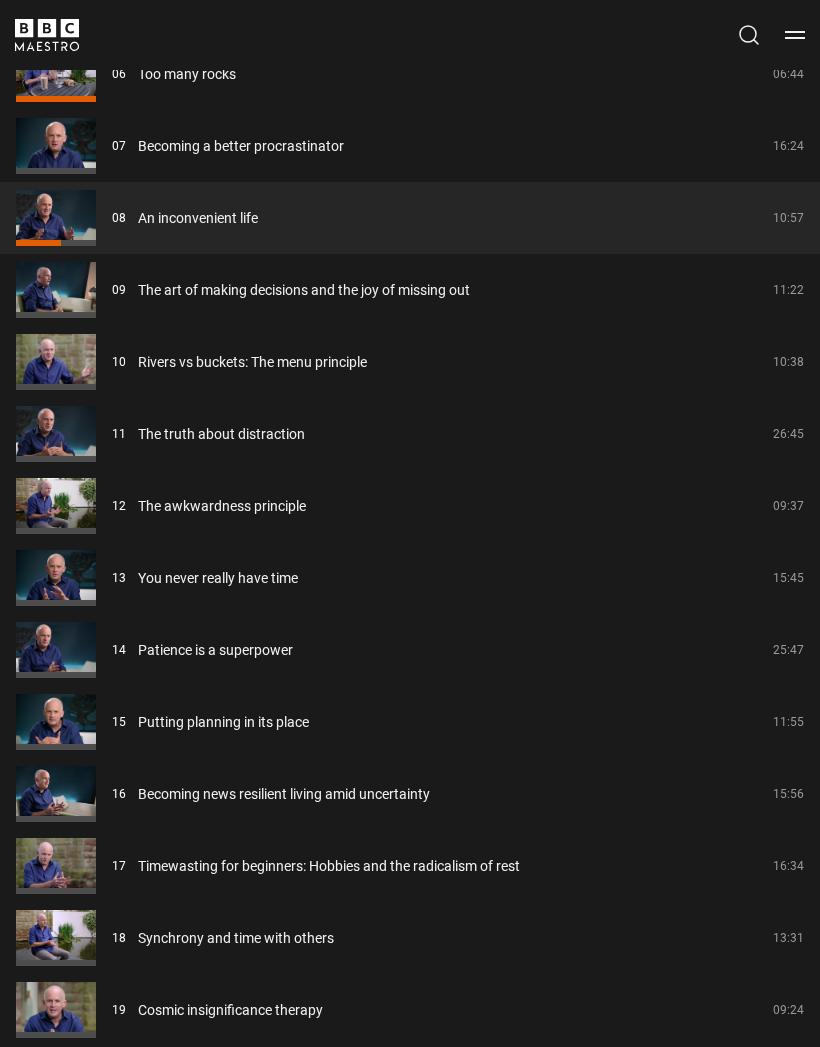 scroll, scrollTop: 2433, scrollLeft: 0, axis: vertical 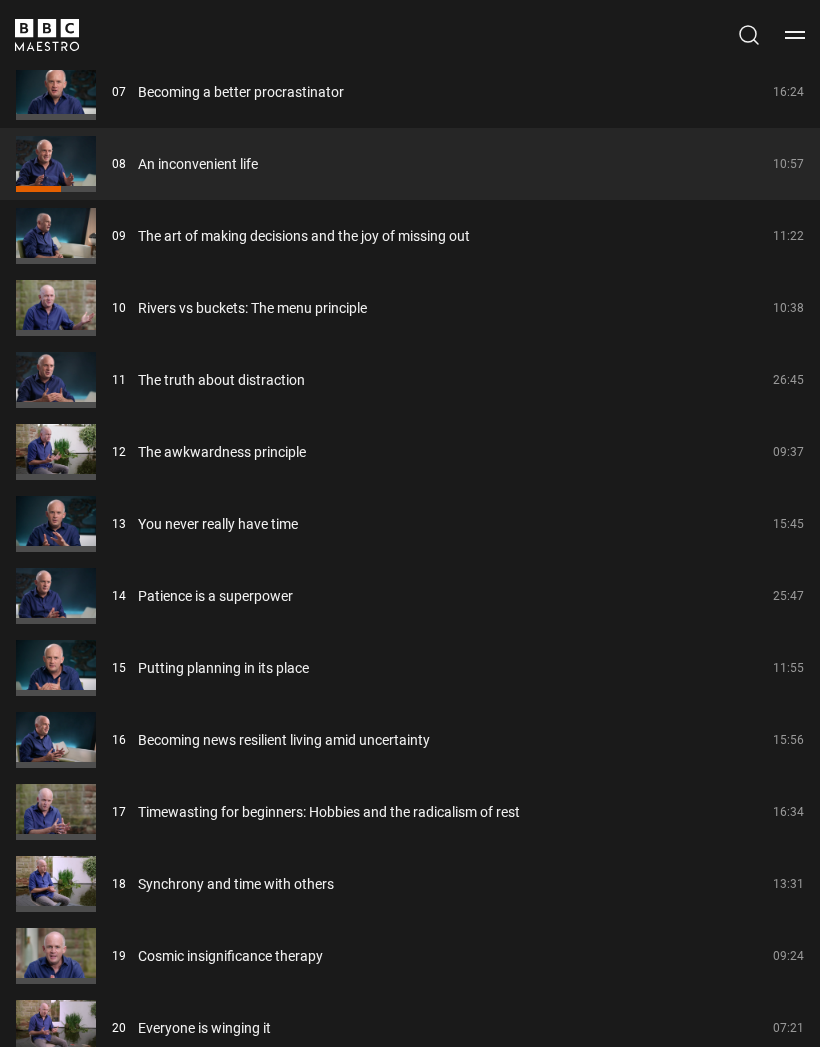 click on "Becoming news resilient living amid uncertainty" at bounding box center (284, 740) 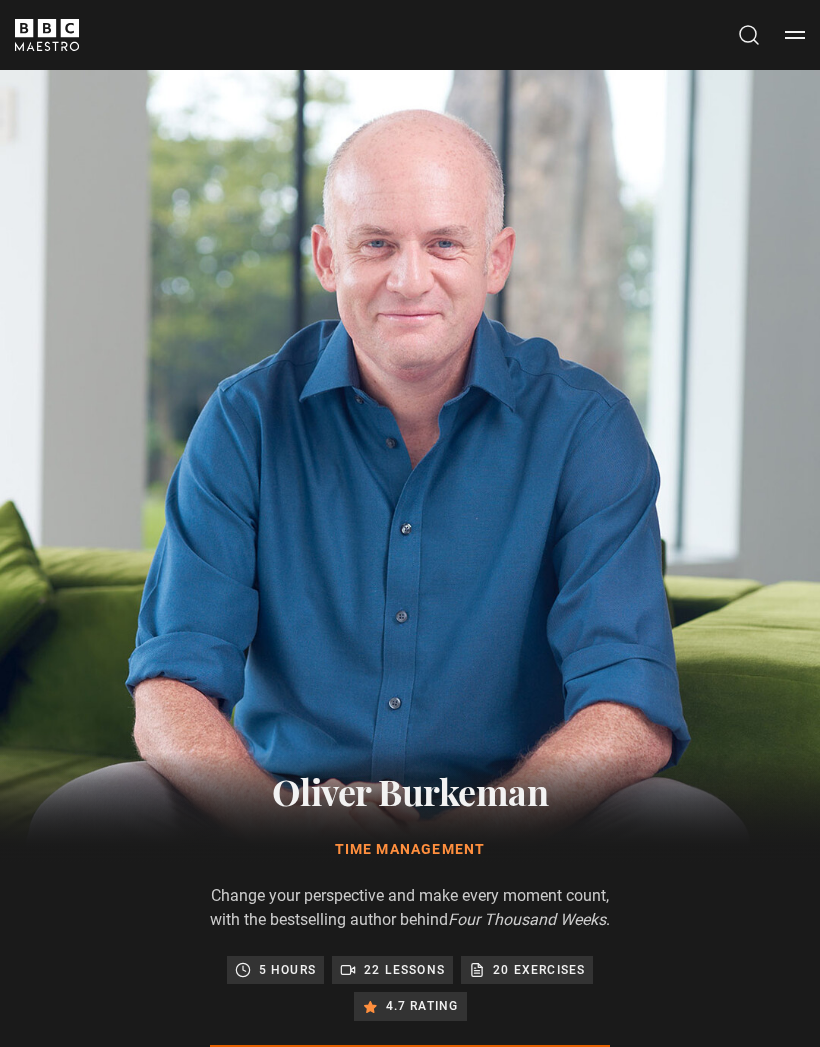 scroll, scrollTop: 1221, scrollLeft: 0, axis: vertical 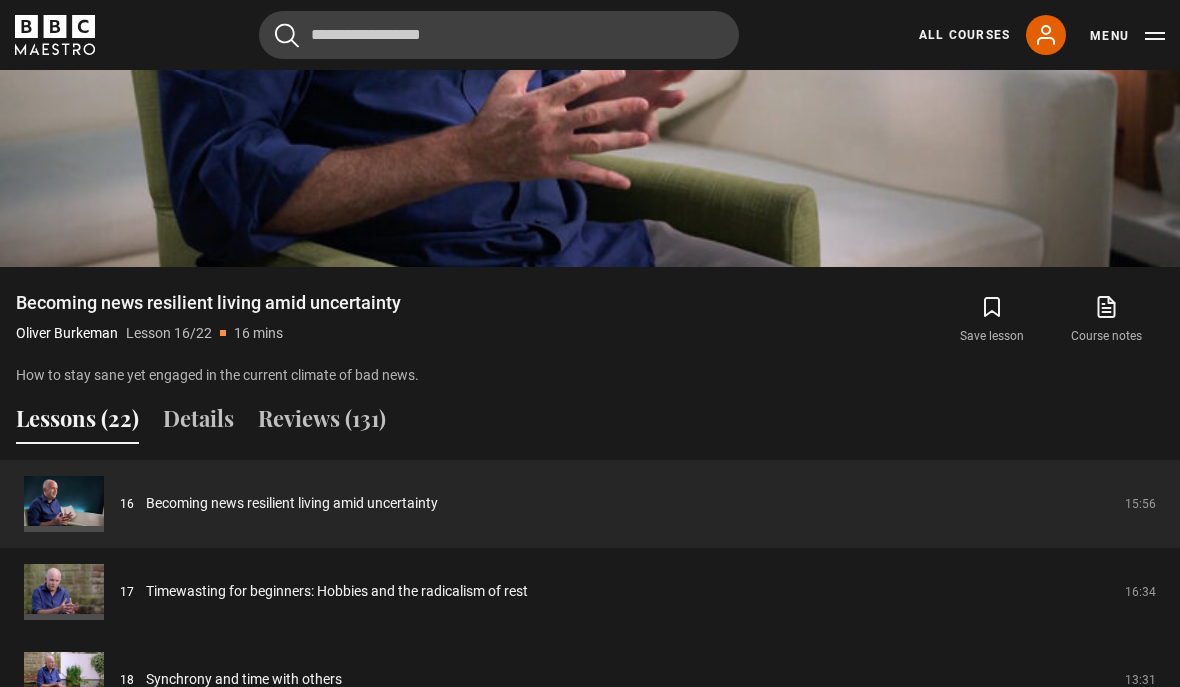 click on "Cancel
Courses
Previous courses
Next courses
Agatha Christie Writing 12  Related Lessons New Ago Perrone Mastering Mixology 22  Related Lessons New Isabel Allende Magical Storytelling 22  Related Lessons New Evy Poumpouras The Art of Influence 24  Related Lessons New Trinny Woodall Thriving in Business 24  Related Lessons Beata Heuman Interior Design 20  Related Lessons New Eric Vetro Sing Like the Stars 31  Related Lessons Stephanie Romiszewski  Sleep Better 21  Related Lessons Jo Malone CBE Think Like an Entrepreneur 19  Related Lessons New 21" at bounding box center (590, 35) 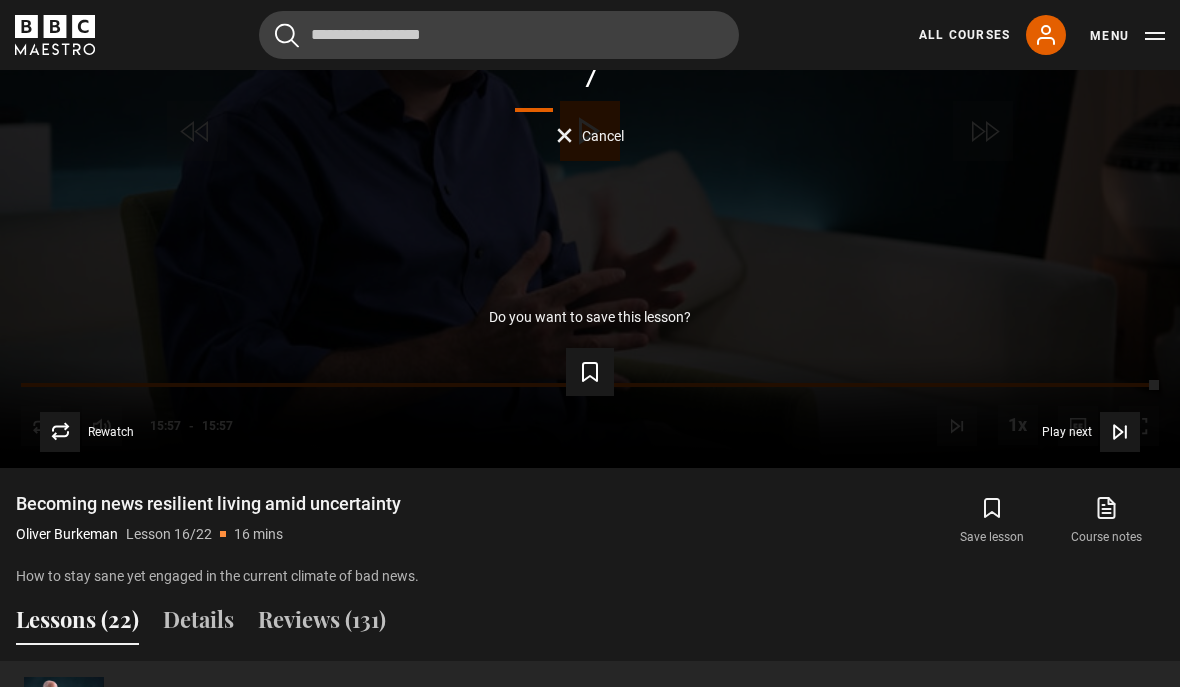 scroll, scrollTop: 1109, scrollLeft: 0, axis: vertical 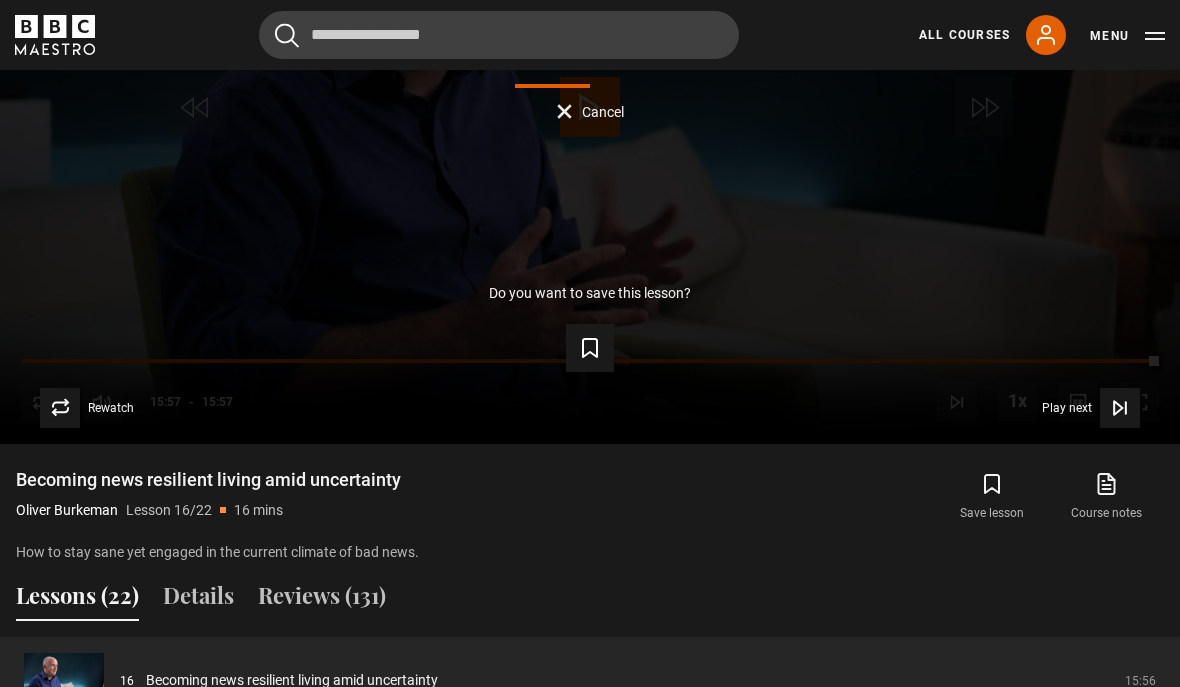click on "Lessons (22)" at bounding box center [77, 600] 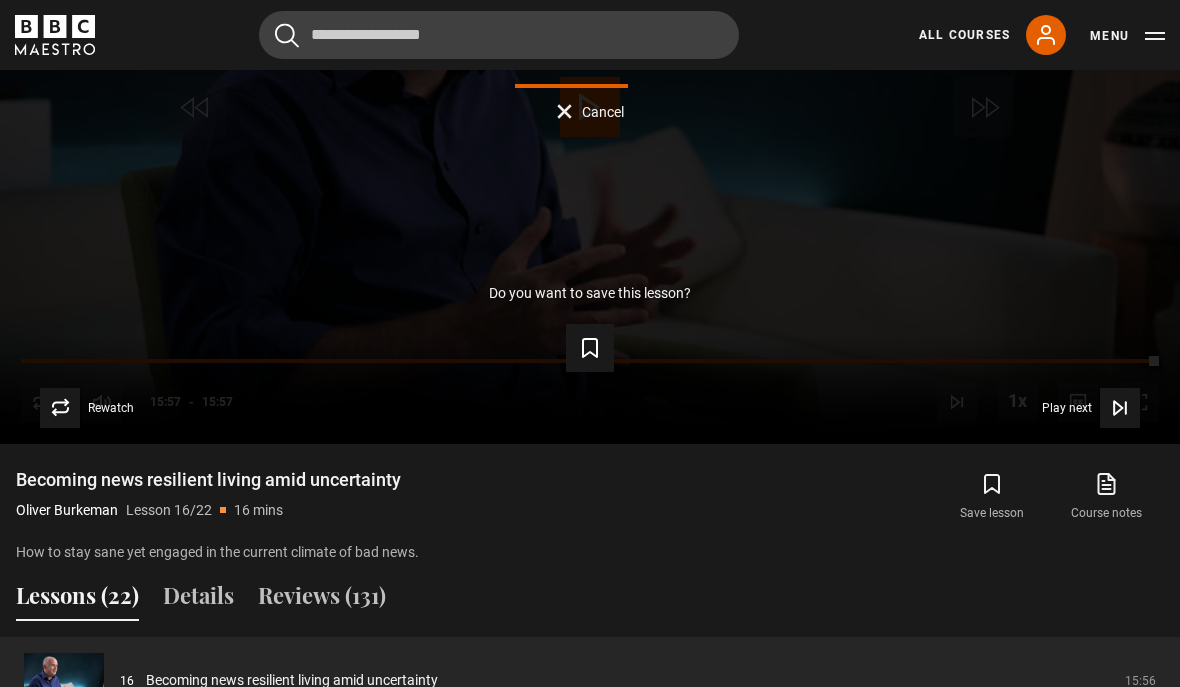 click on "Lessons (22)" at bounding box center (77, 600) 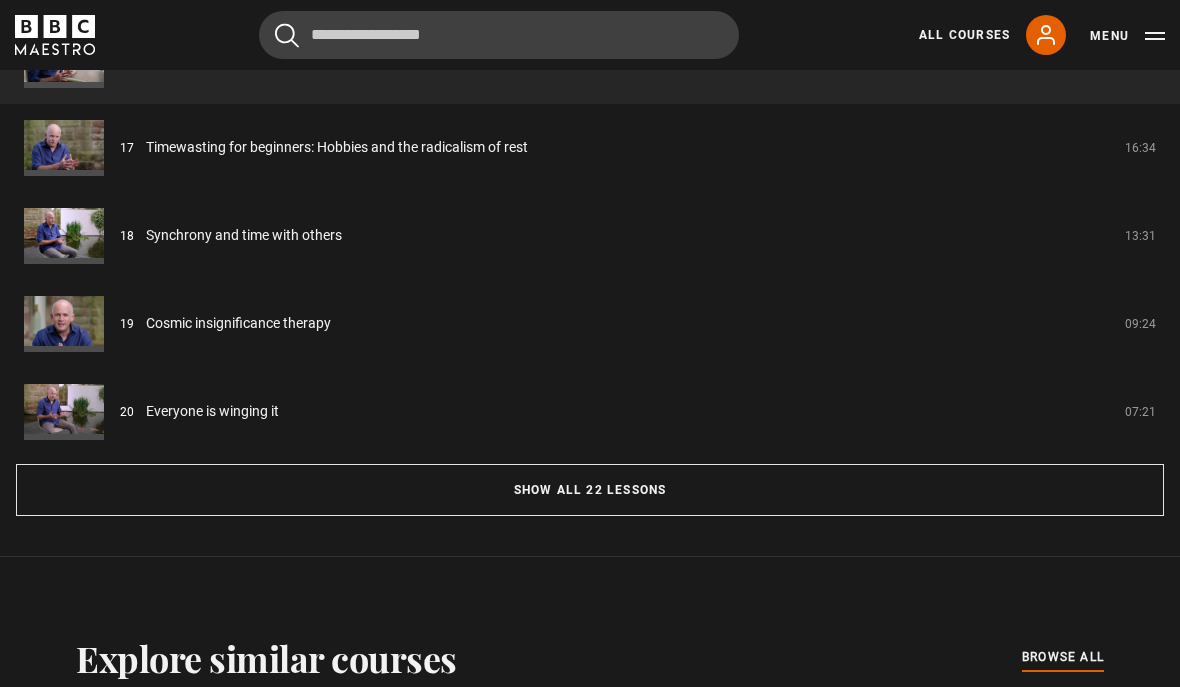 scroll, scrollTop: 1726, scrollLeft: 0, axis: vertical 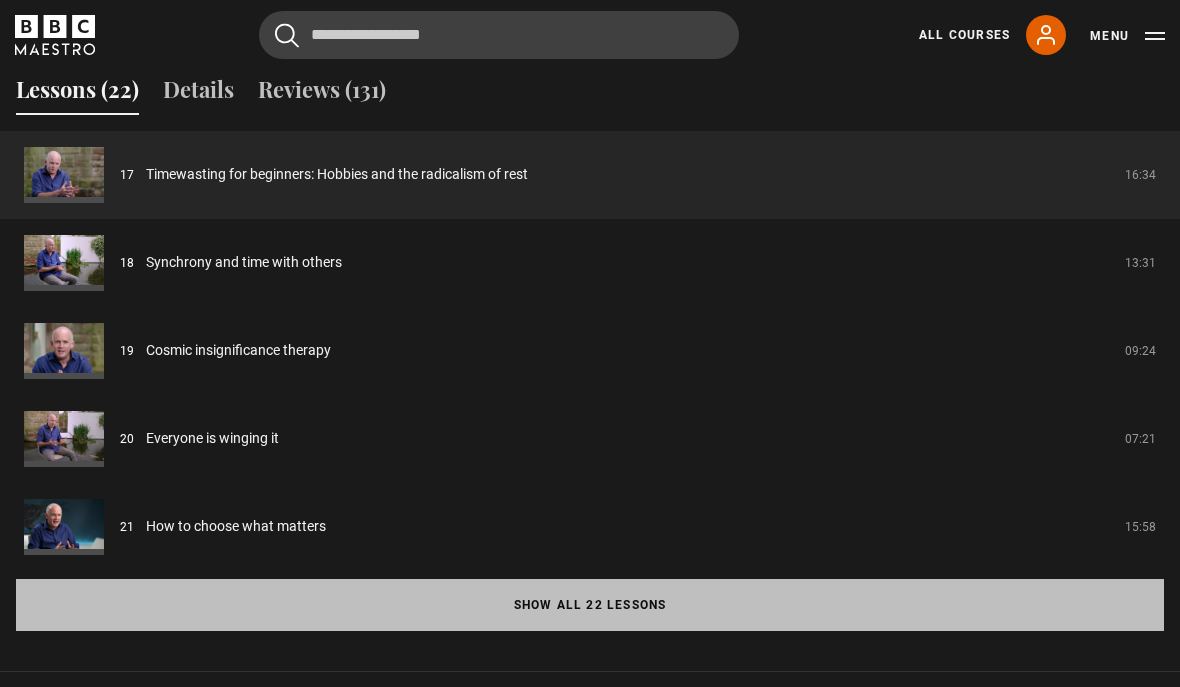 click on "Show all 22 lessons" at bounding box center [590, 605] 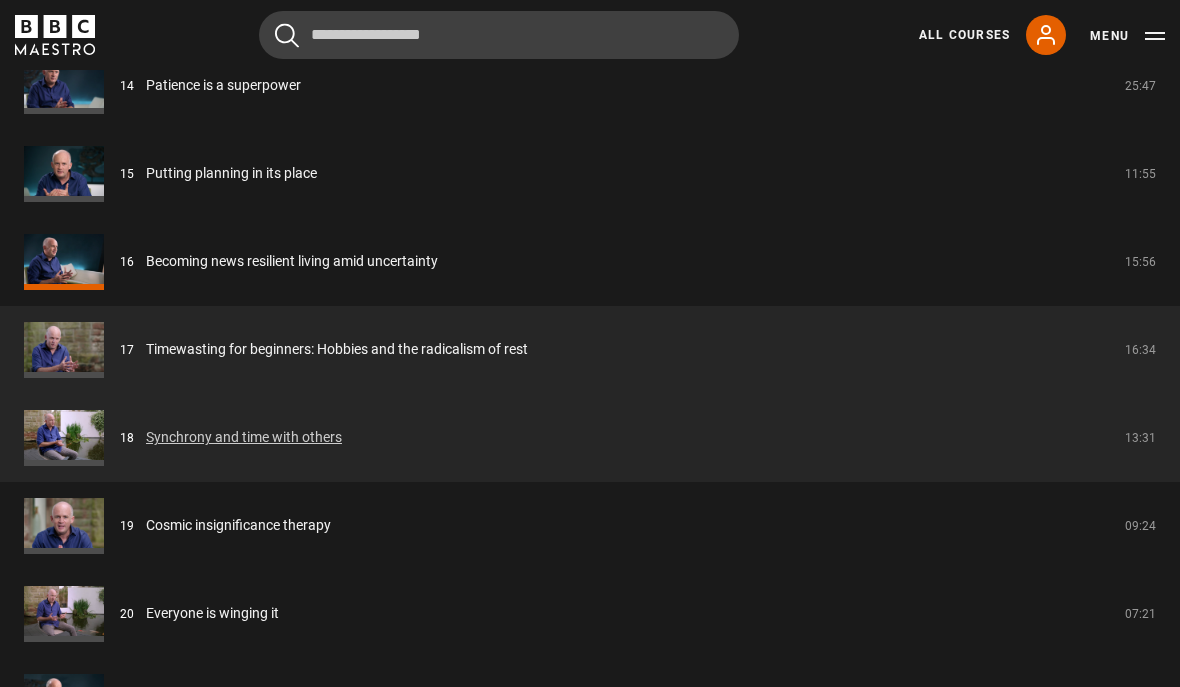 scroll, scrollTop: 2936, scrollLeft: 0, axis: vertical 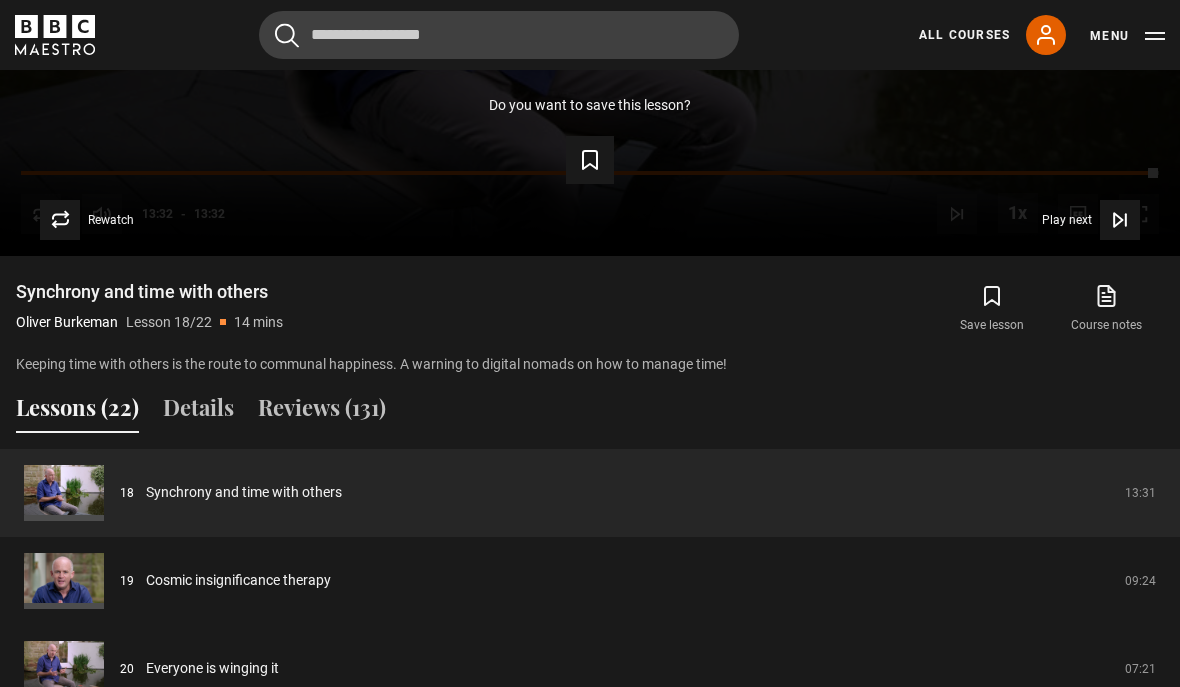click on "Lessons (22)" at bounding box center [77, 412] 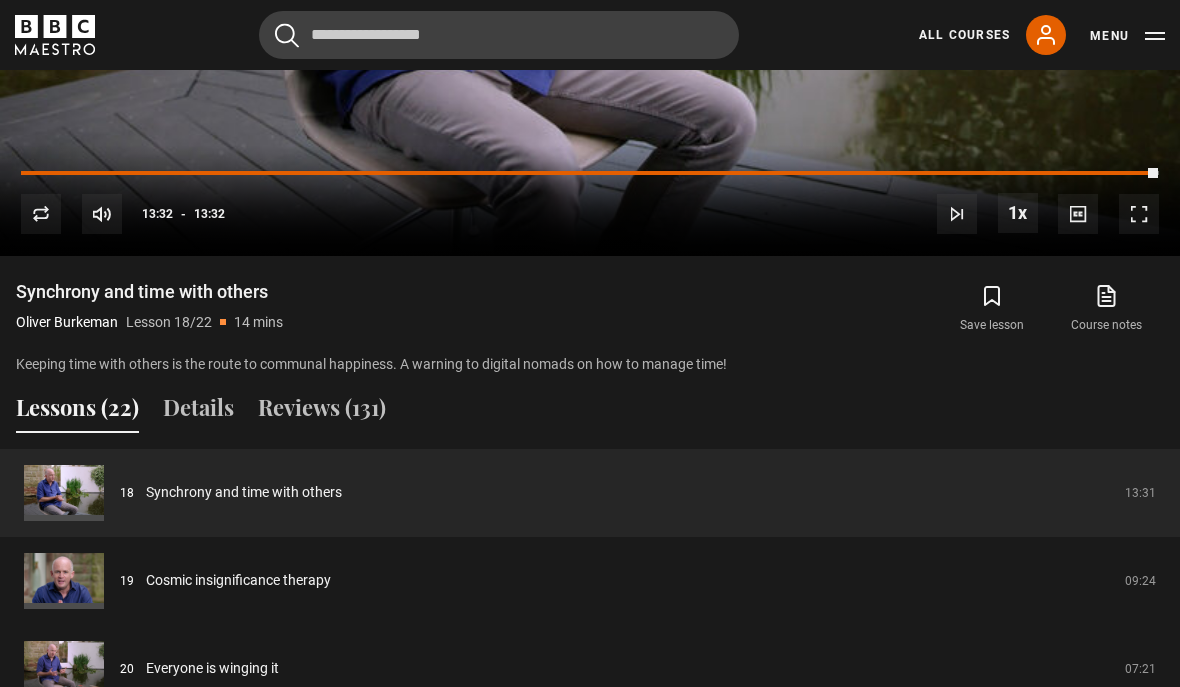 click on "Lessons (22)" at bounding box center (77, 412) 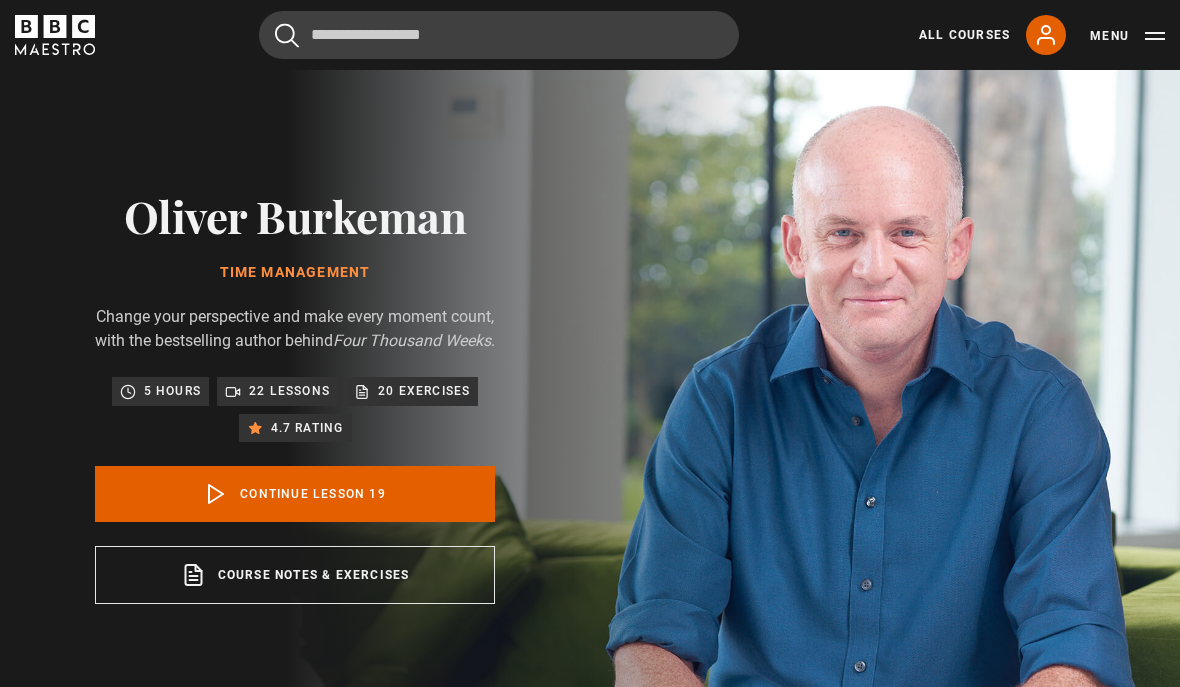 scroll, scrollTop: 103, scrollLeft: 0, axis: vertical 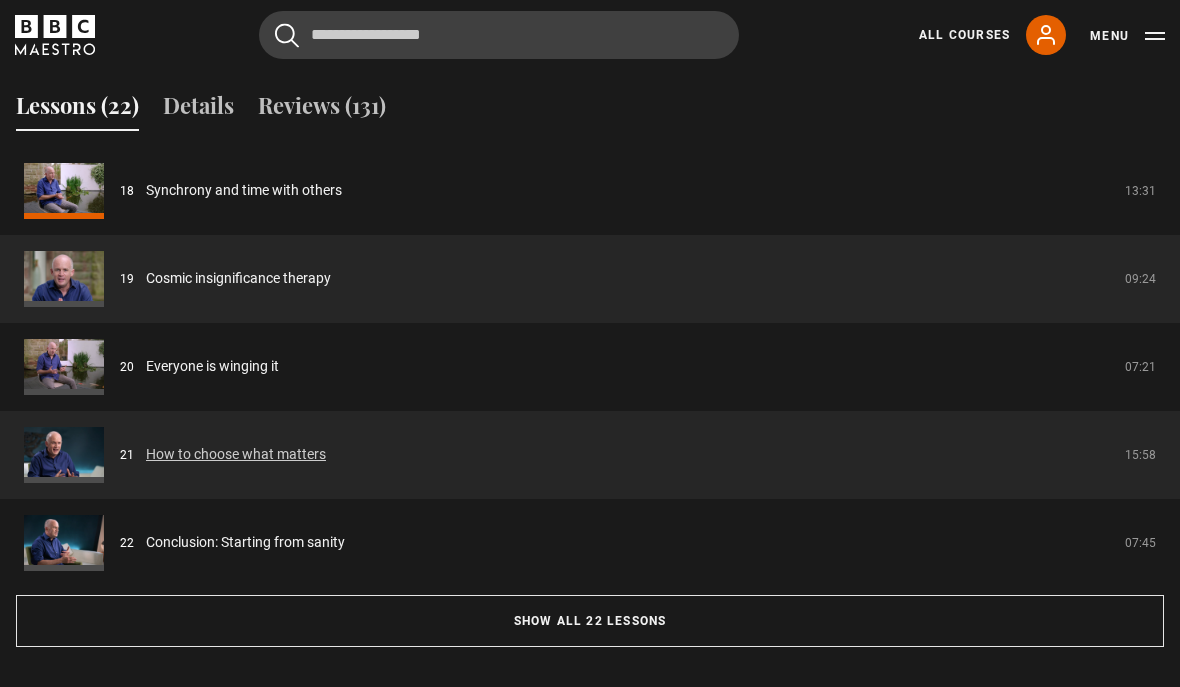 click on "How to choose what matters" at bounding box center (236, 454) 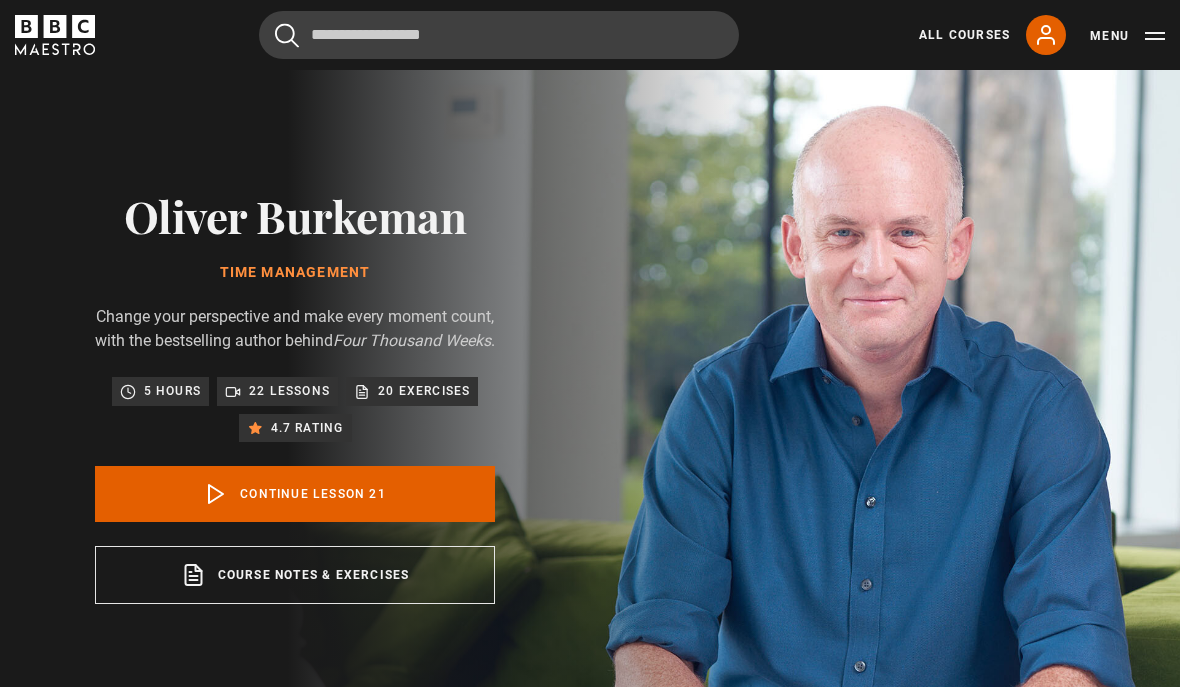 scroll, scrollTop: 786, scrollLeft: 0, axis: vertical 